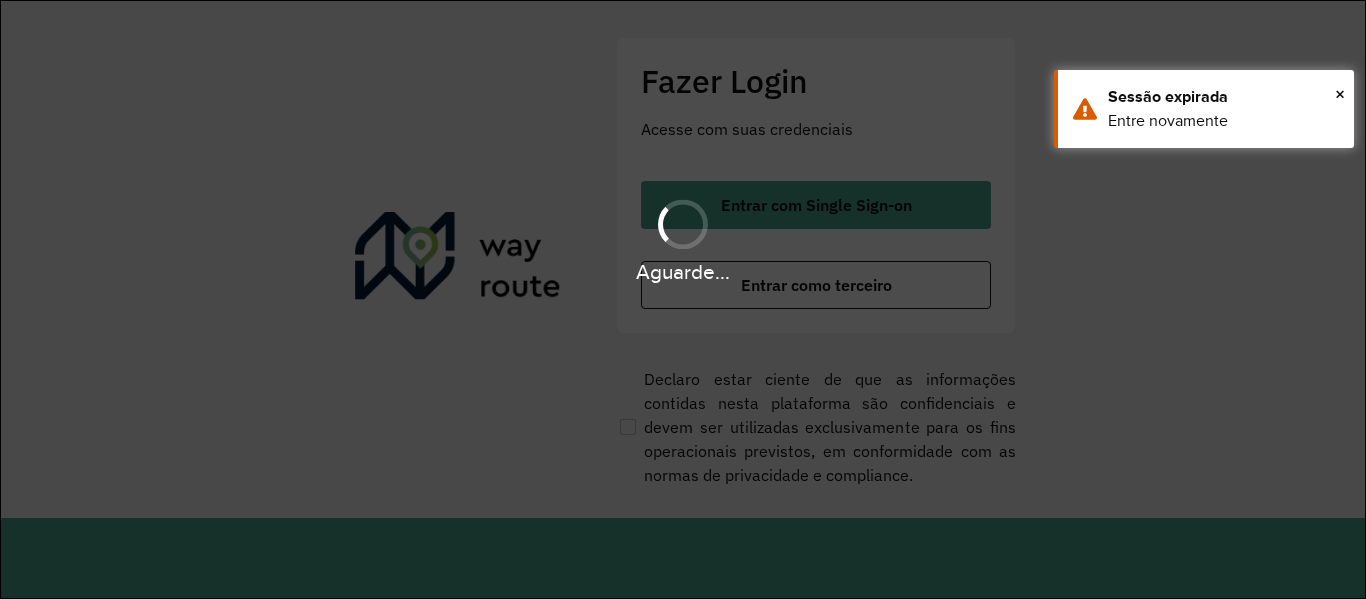 scroll, scrollTop: 0, scrollLeft: 0, axis: both 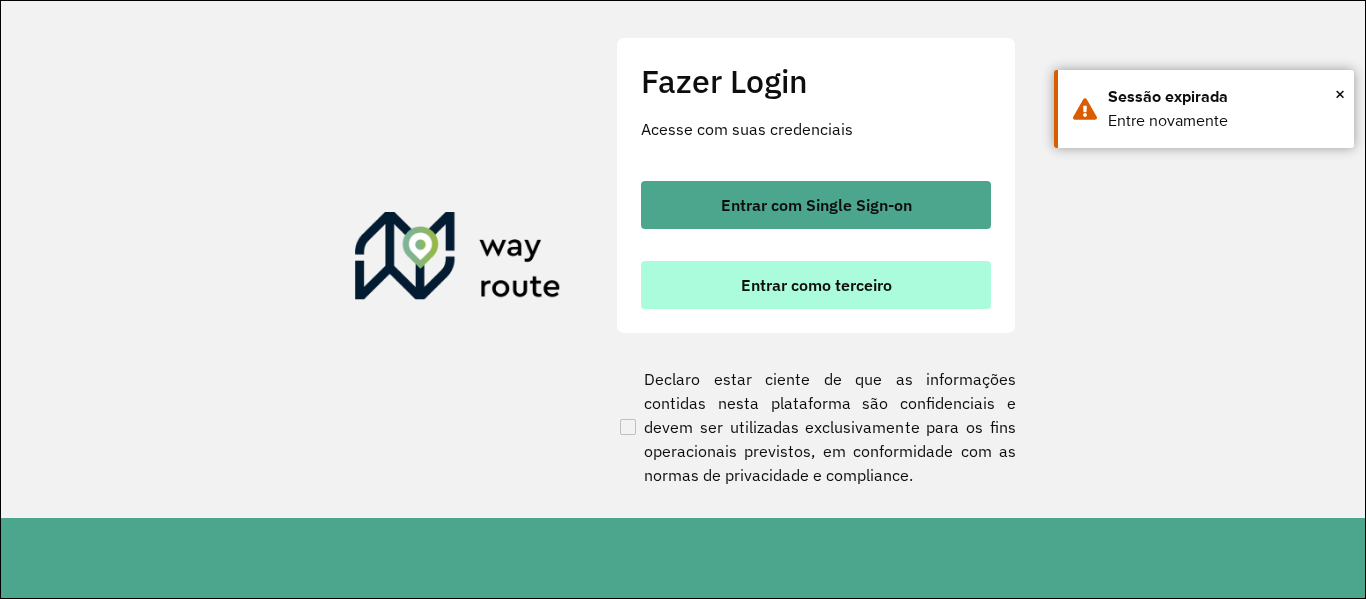 click on "Entrar como terceiro" at bounding box center (816, 285) 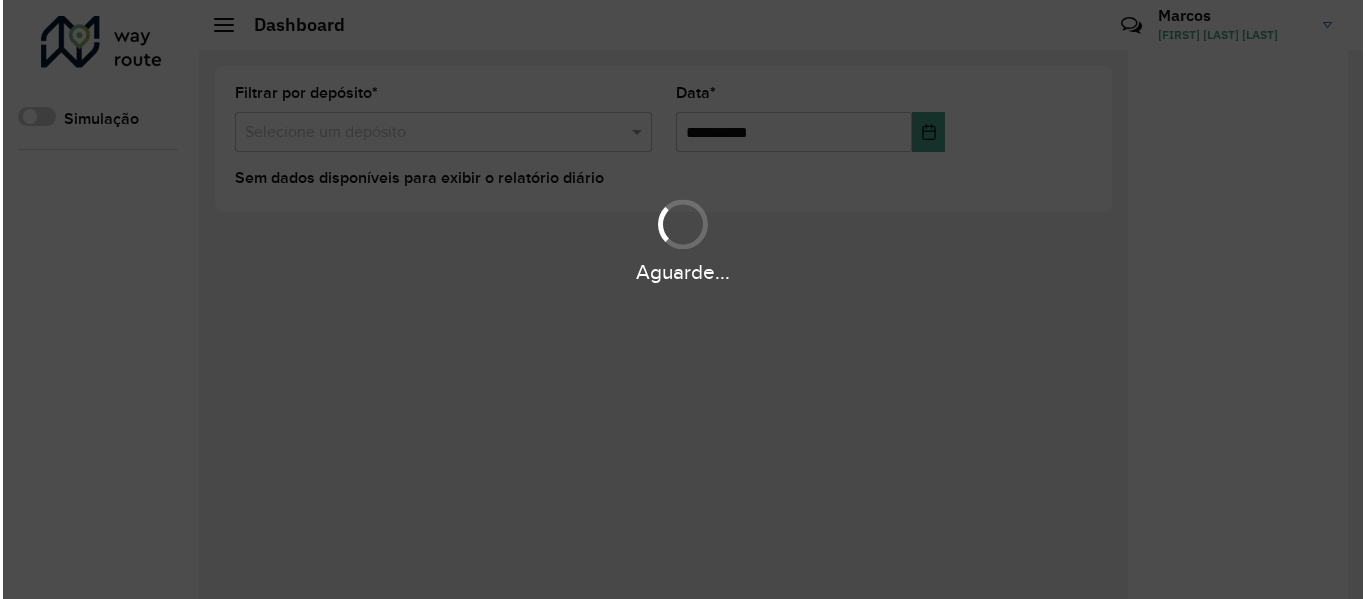 scroll, scrollTop: 0, scrollLeft: 0, axis: both 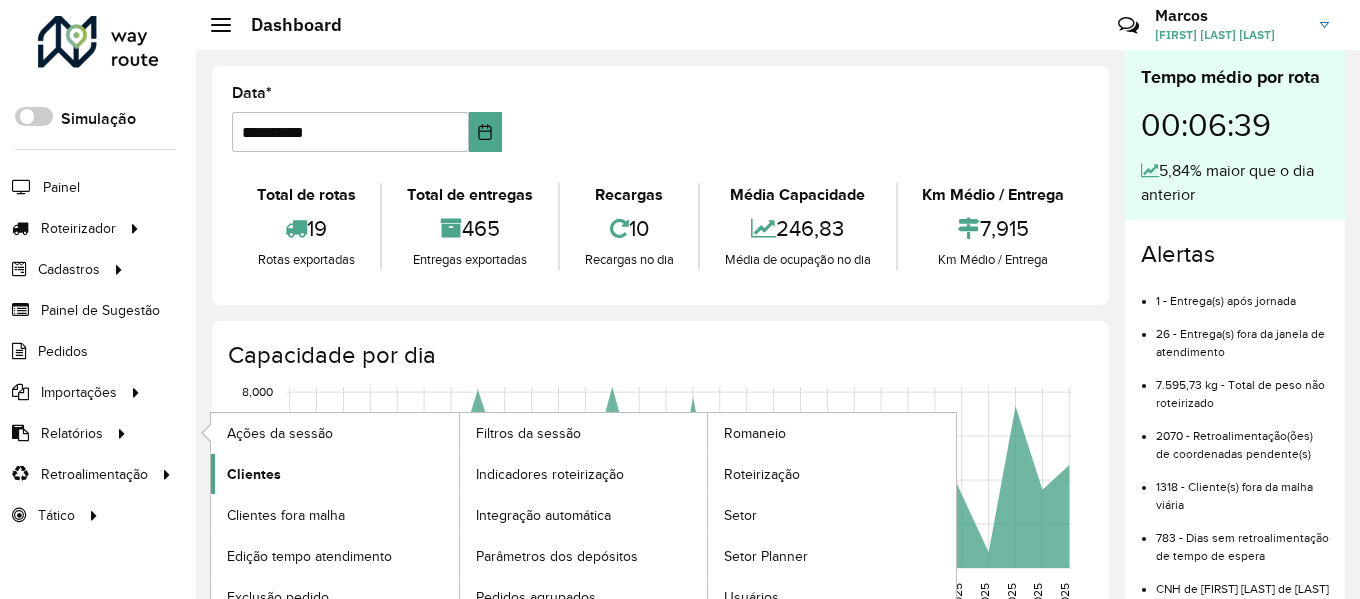click on "Clientes" 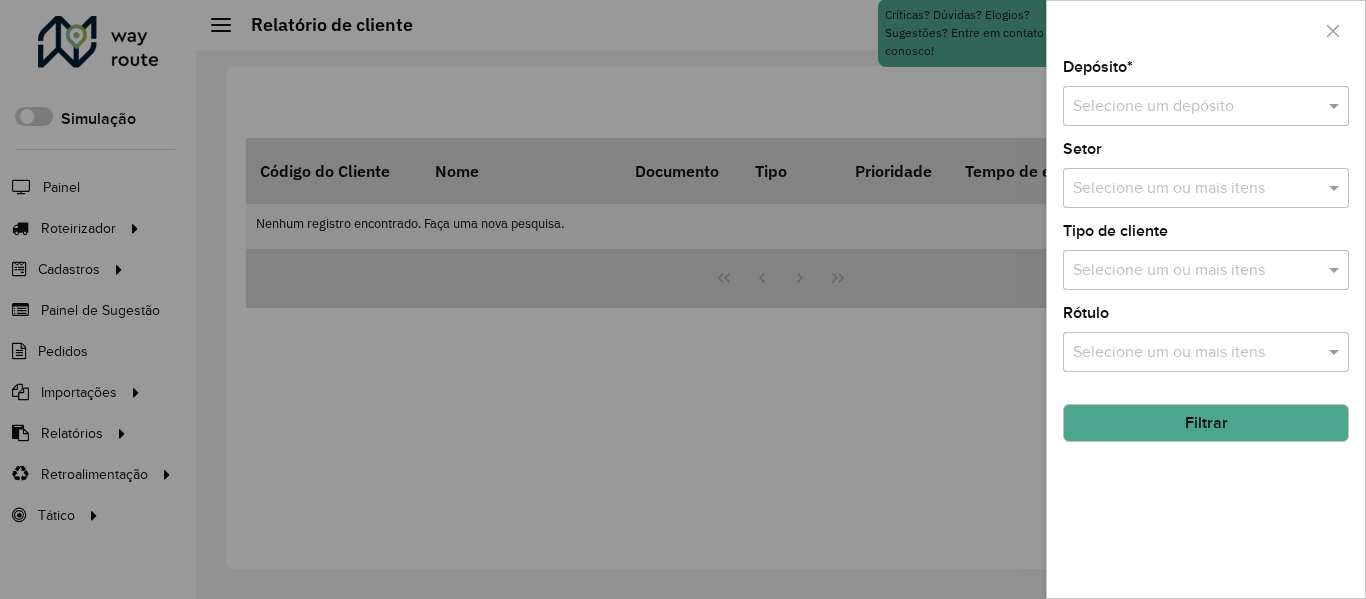 click at bounding box center (1186, 107) 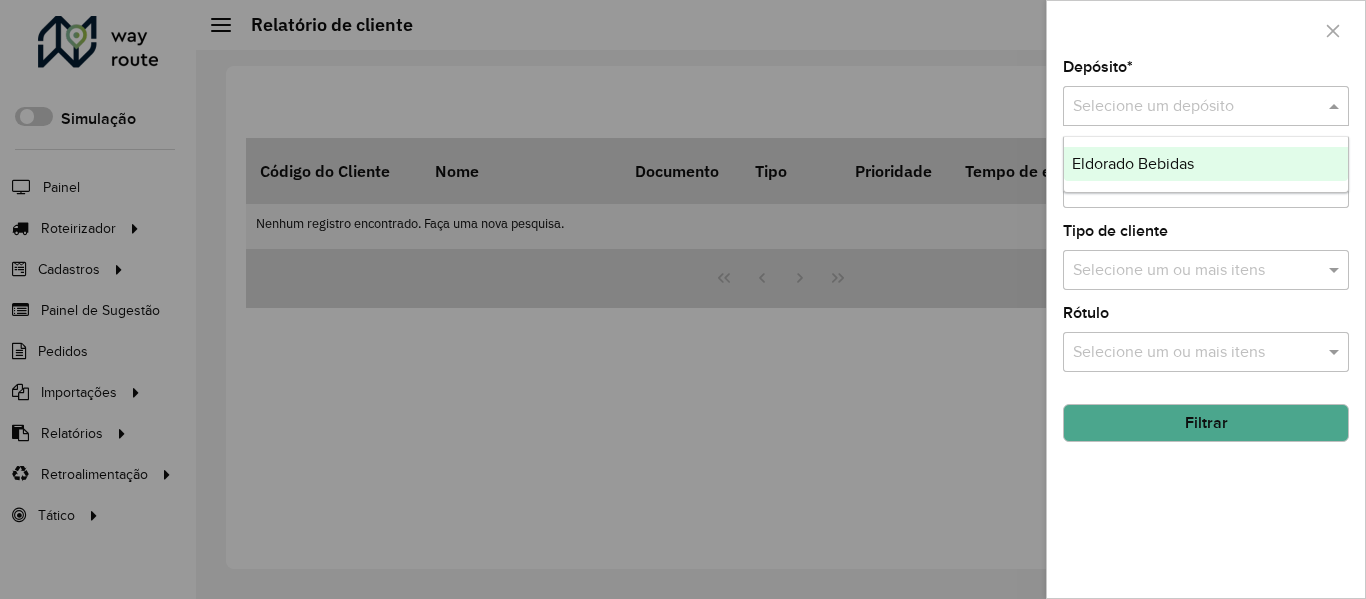 click on "Eldorado Bebidas" at bounding box center [1206, 164] 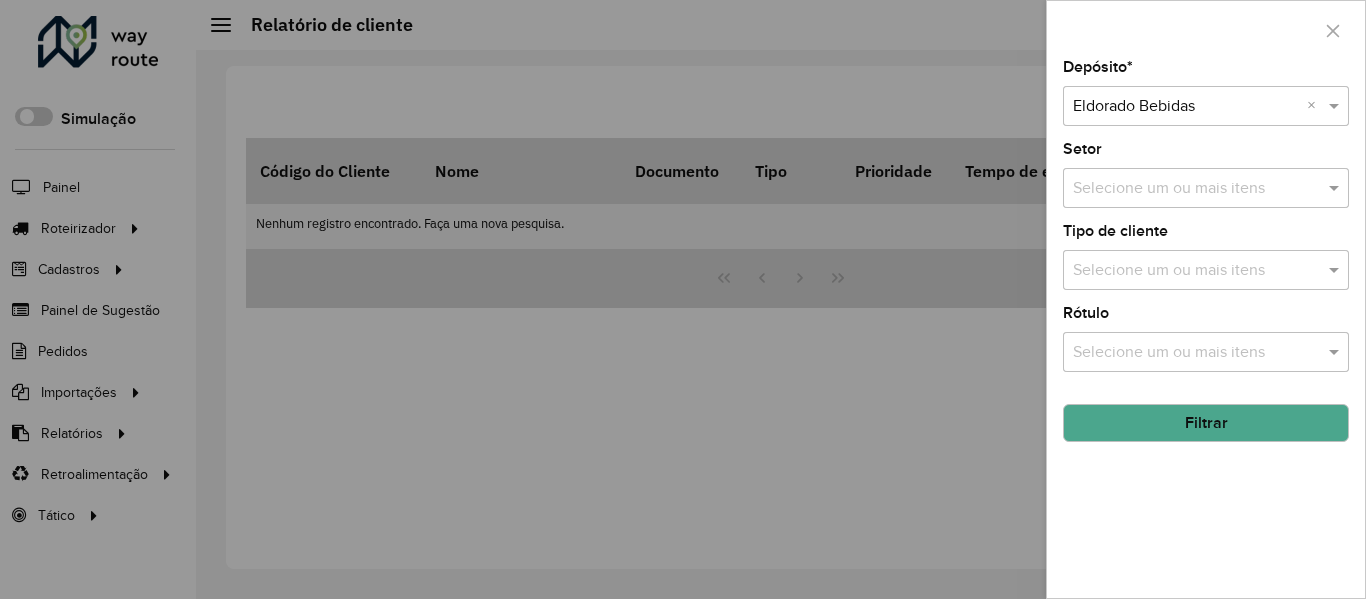 click on "Filtrar" 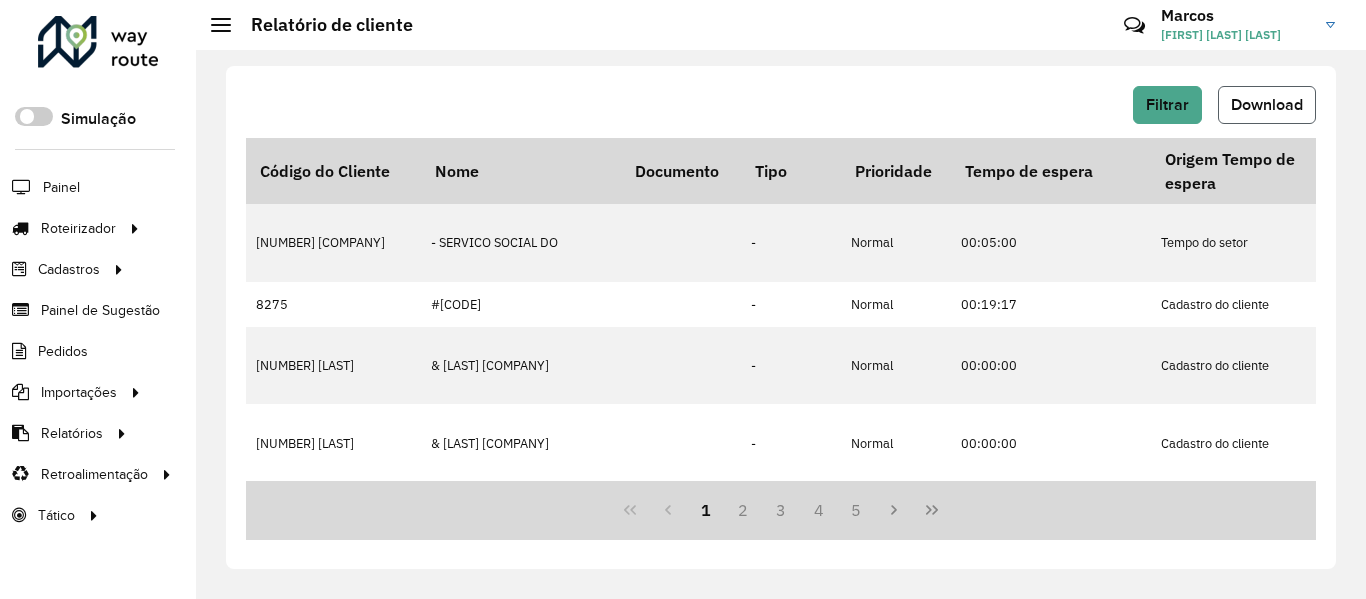 click on "Download" 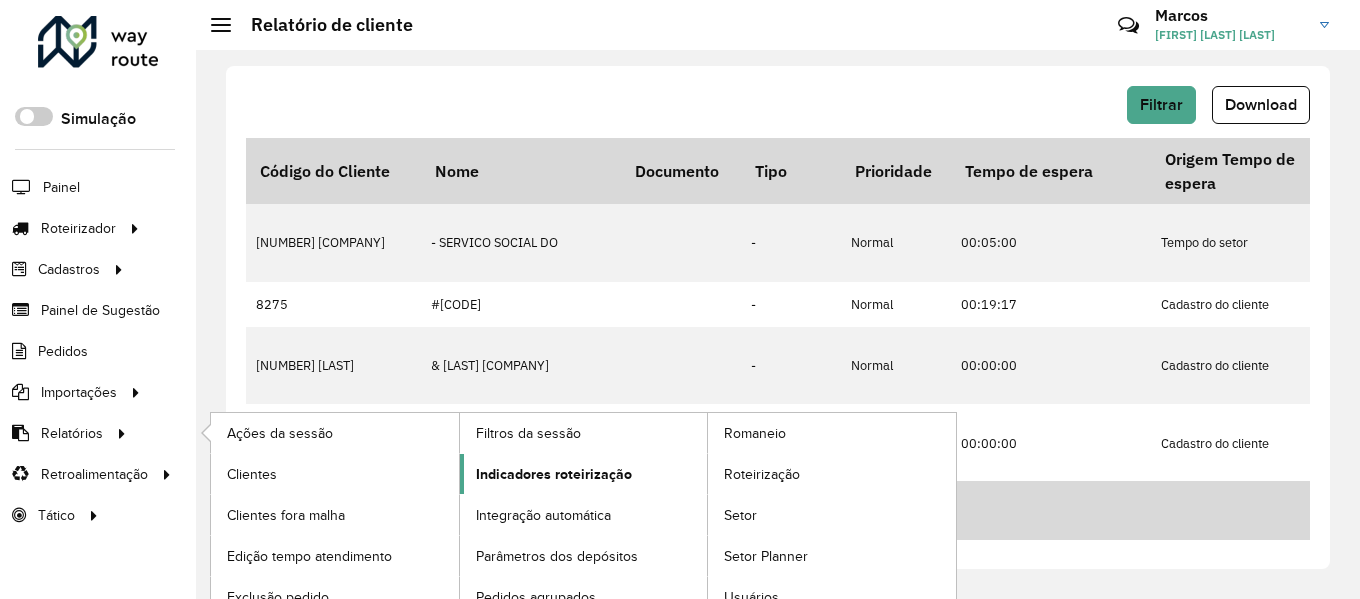 click on "Indicadores roteirização" 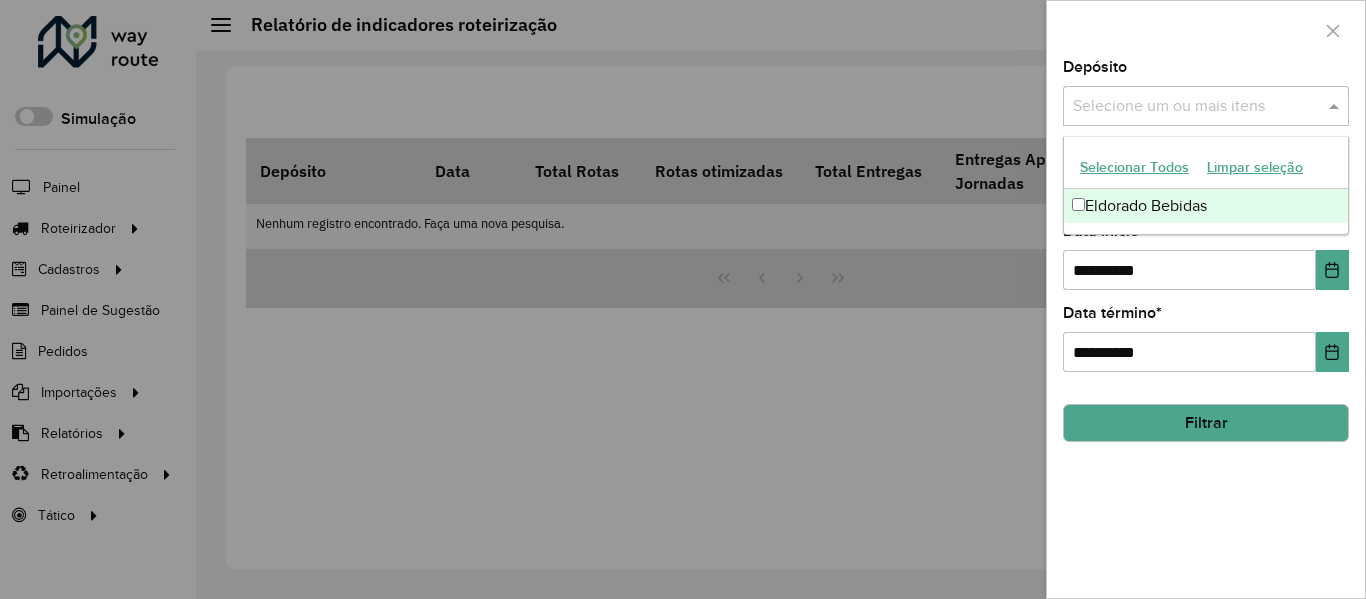click at bounding box center (1196, 107) 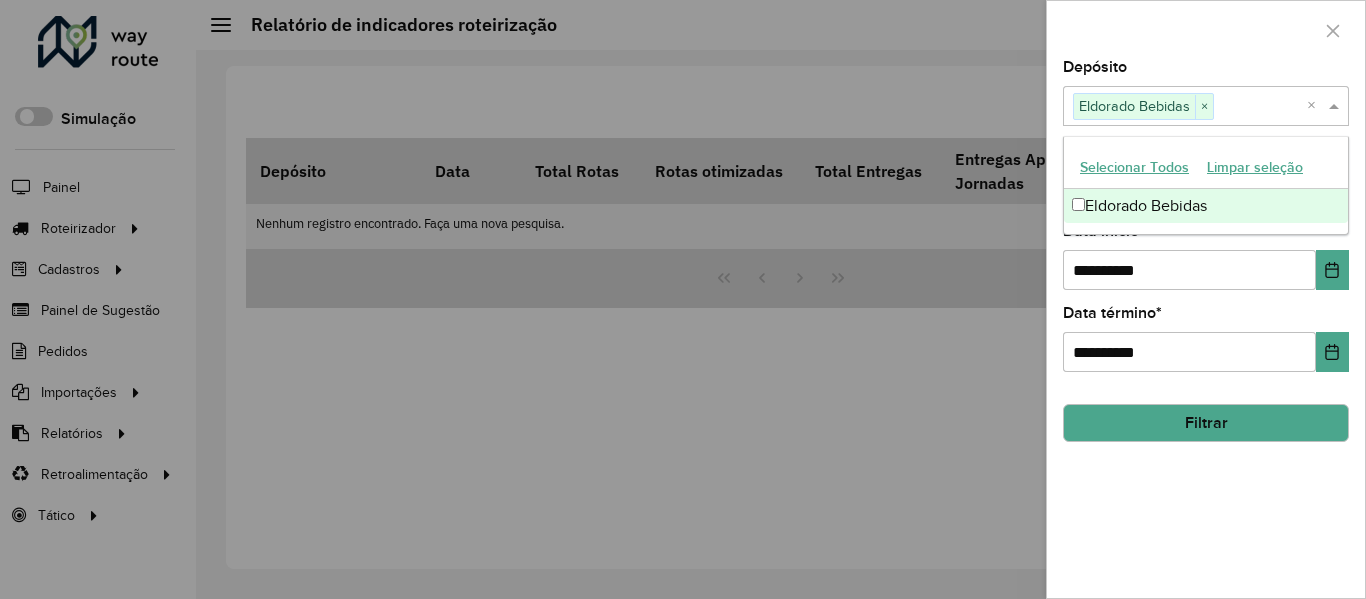 click on "**********" 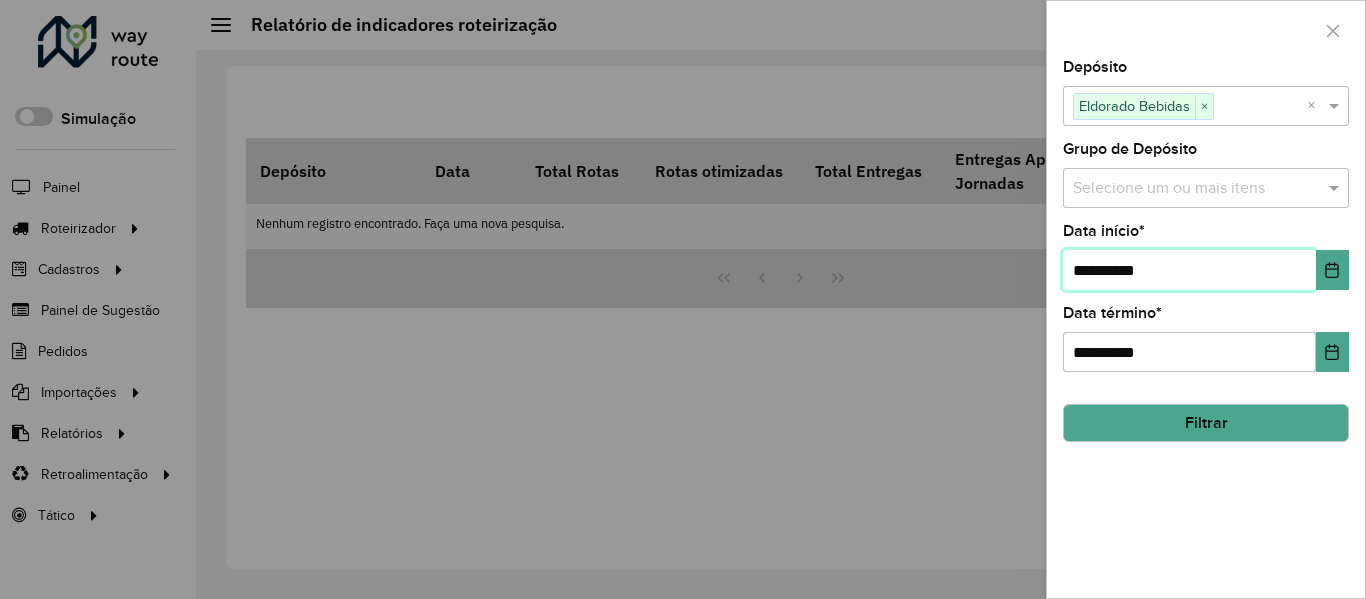 click on "**********" at bounding box center [1189, 270] 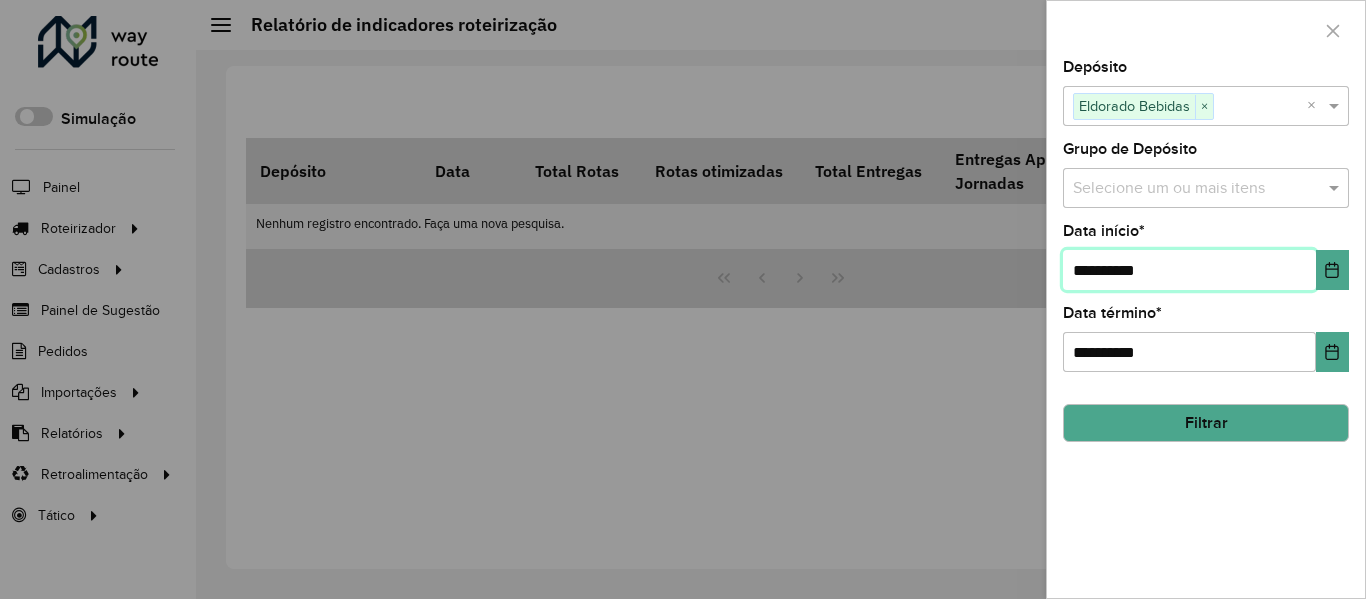 type on "**********" 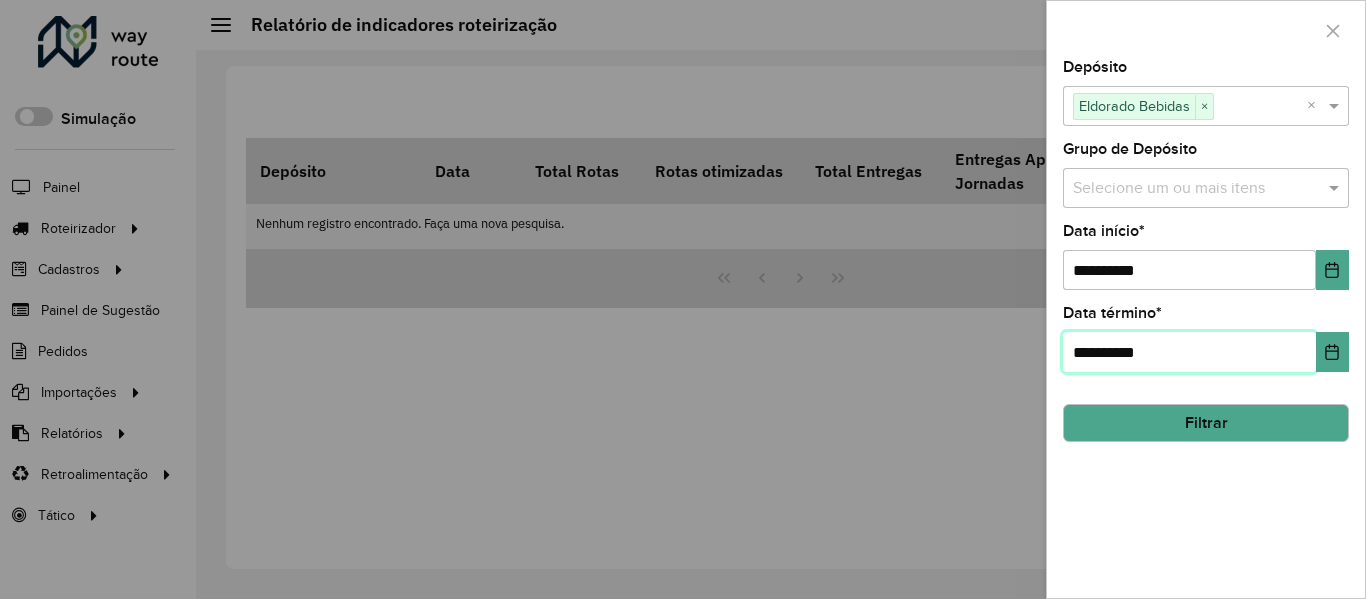 click on "**********" at bounding box center (1189, 352) 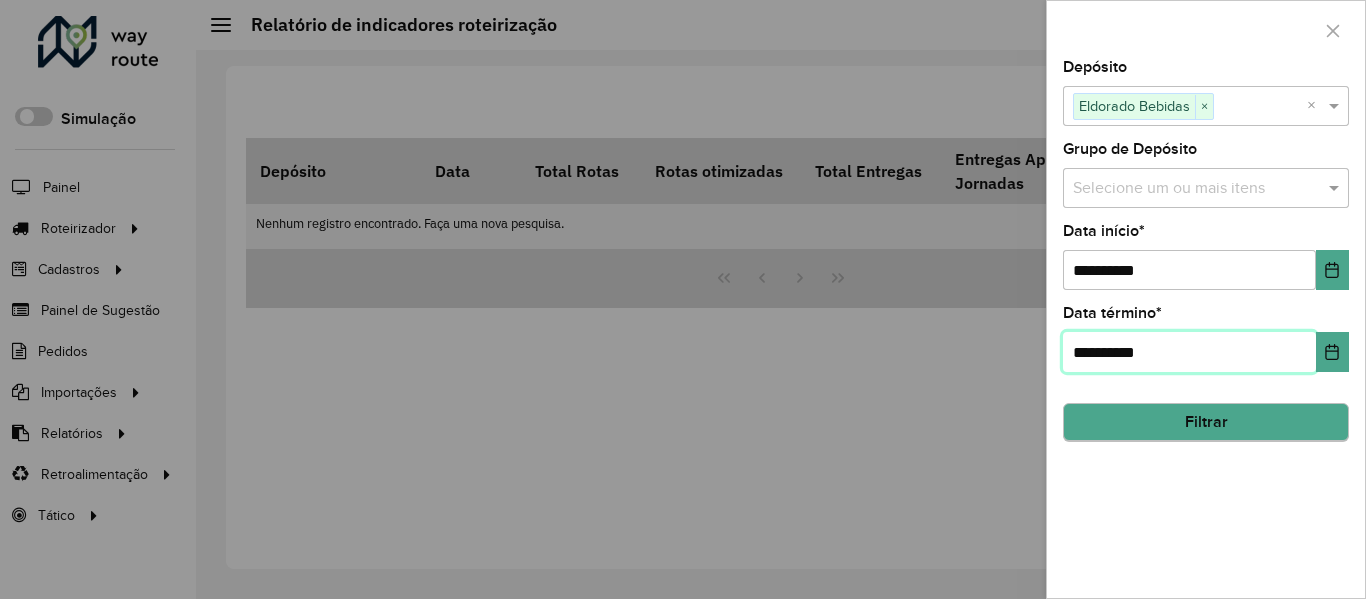 type on "**********" 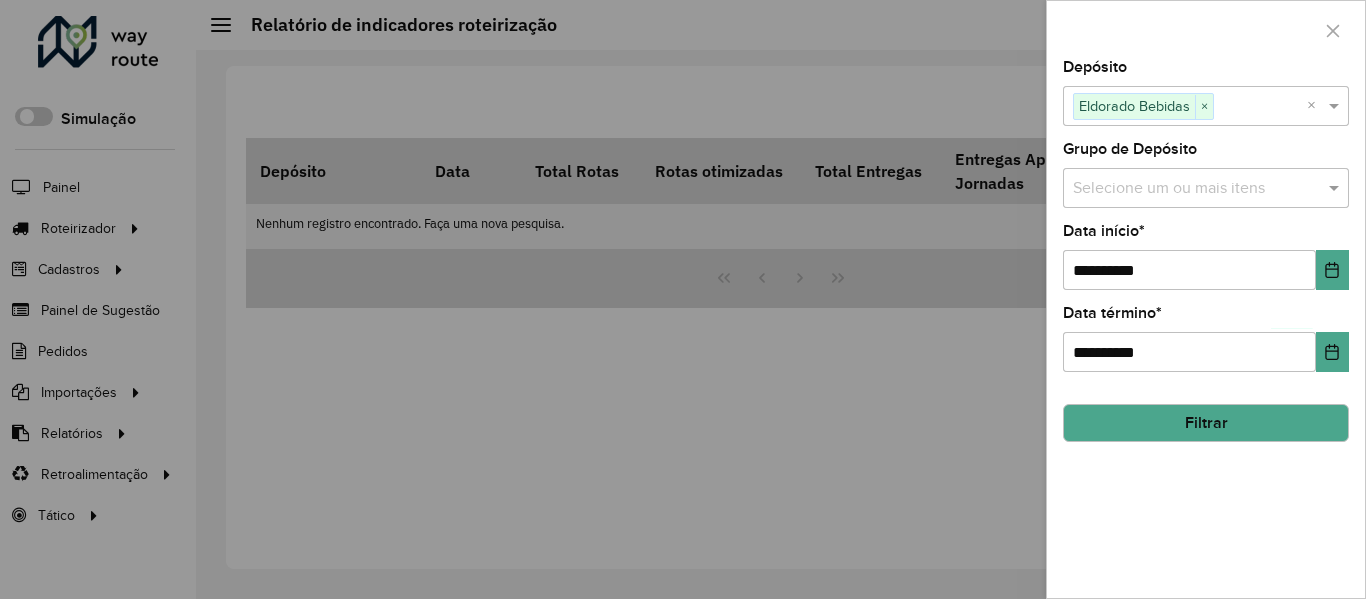 drag, startPoint x: 1202, startPoint y: 420, endPoint x: 827, endPoint y: 467, distance: 377.93387 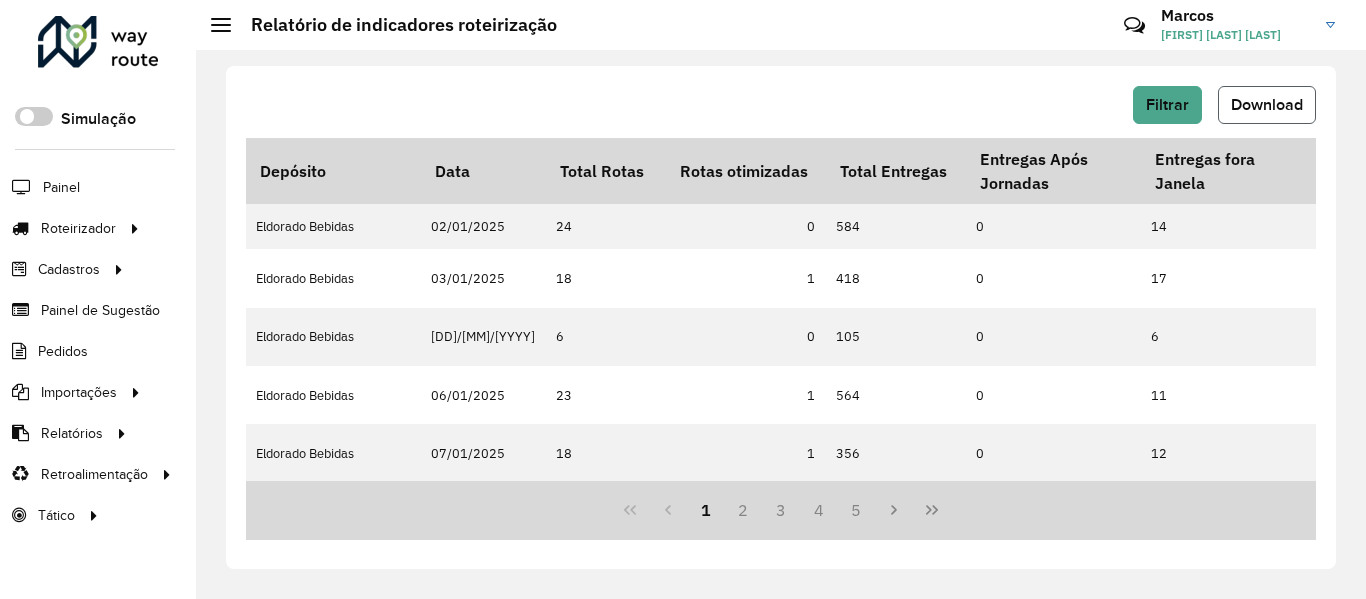 click on "Download" 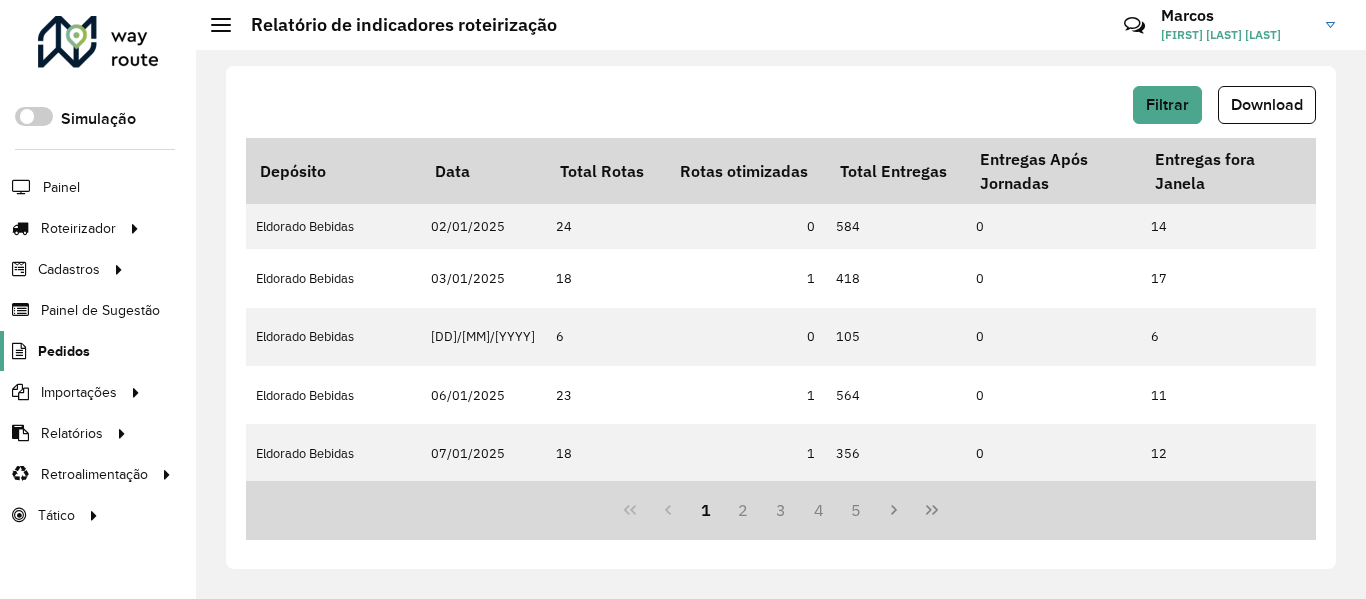 click on "Pedidos" 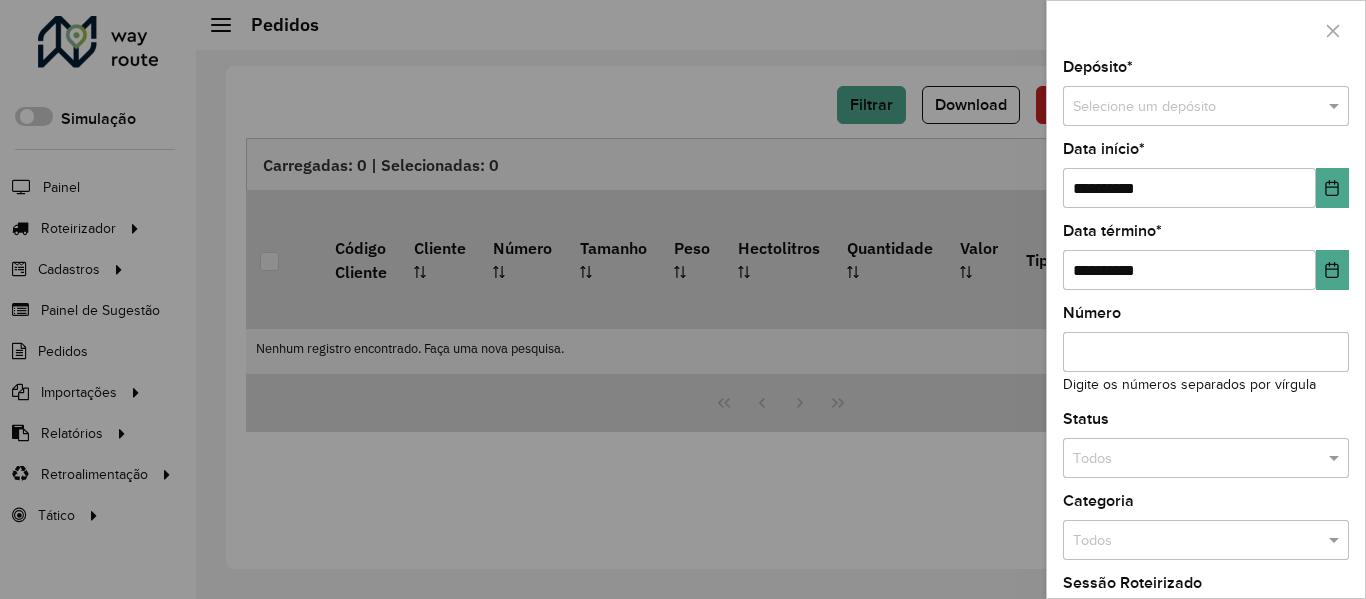 click at bounding box center (1186, 107) 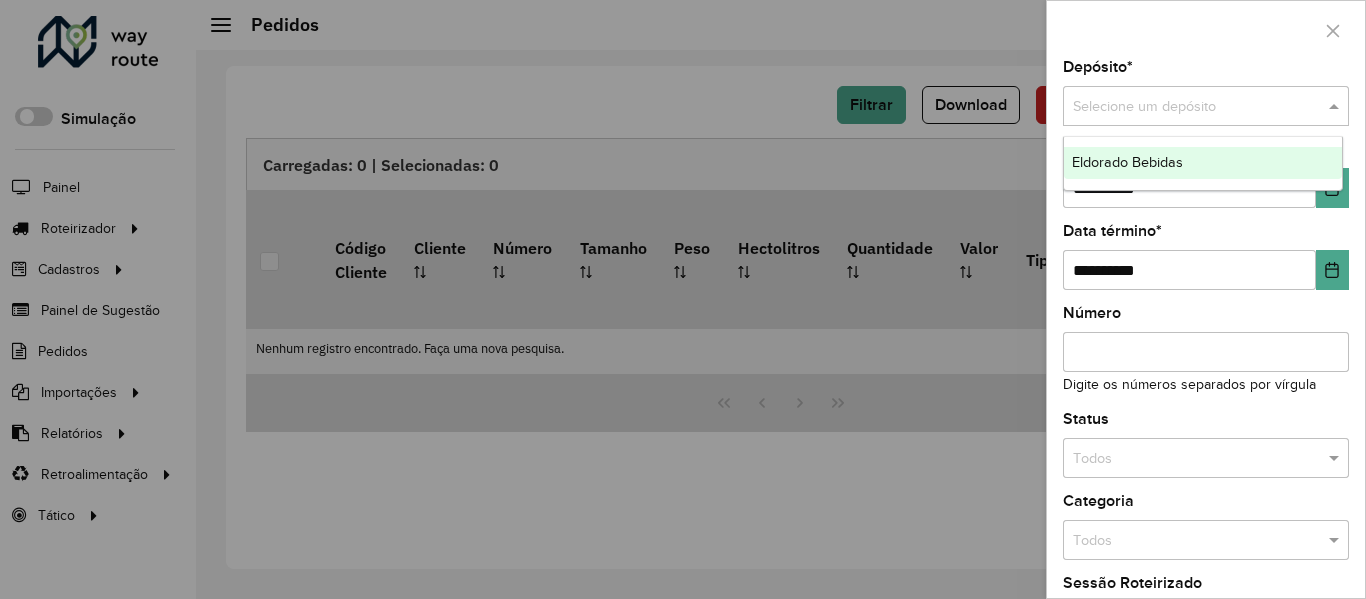 click on "Eldorado Bebidas" at bounding box center (1203, 163) 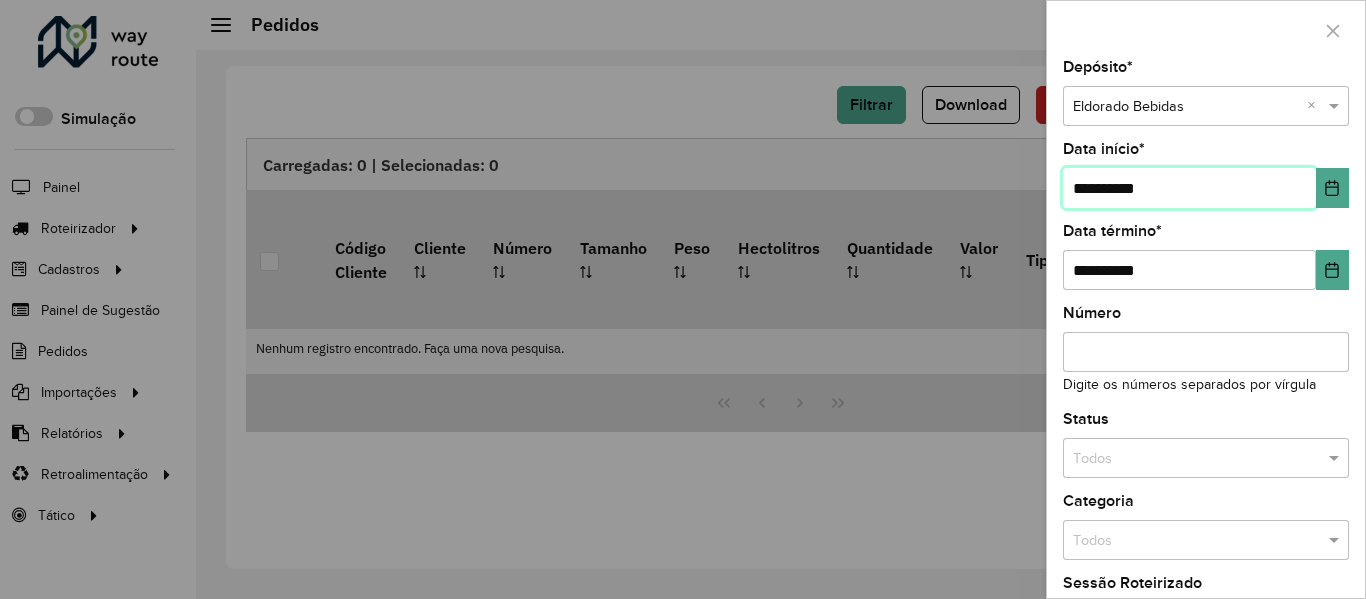 click on "**********" at bounding box center (1189, 188) 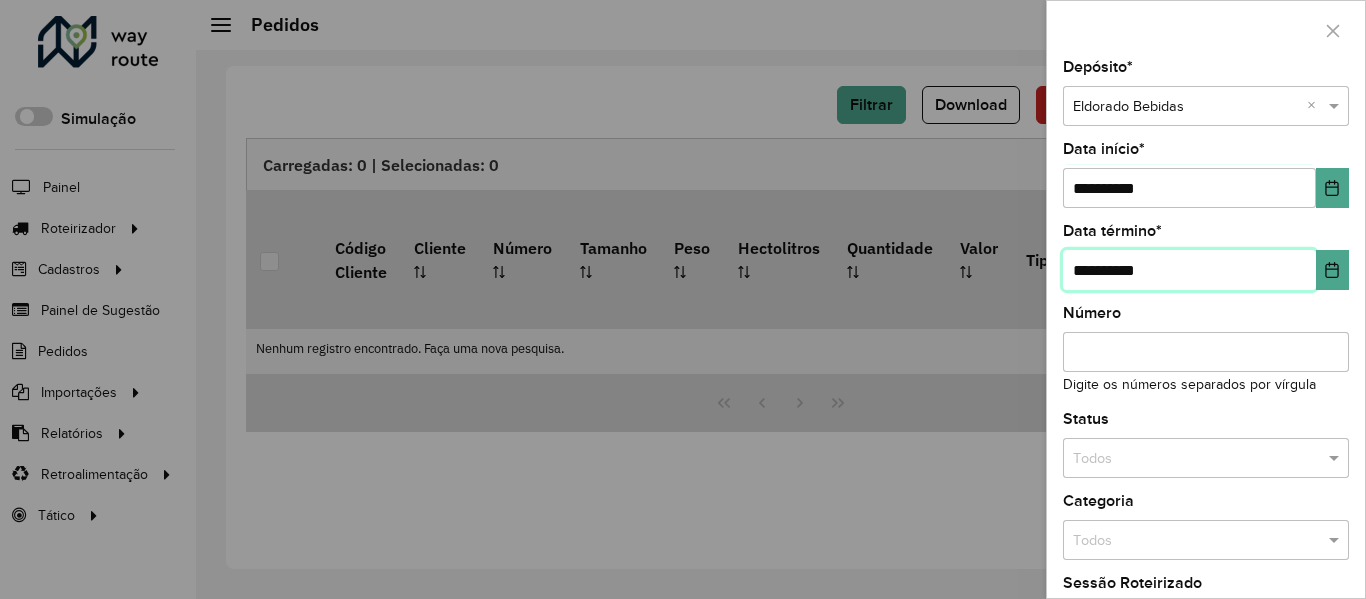 click on "**********" at bounding box center [1189, 270] 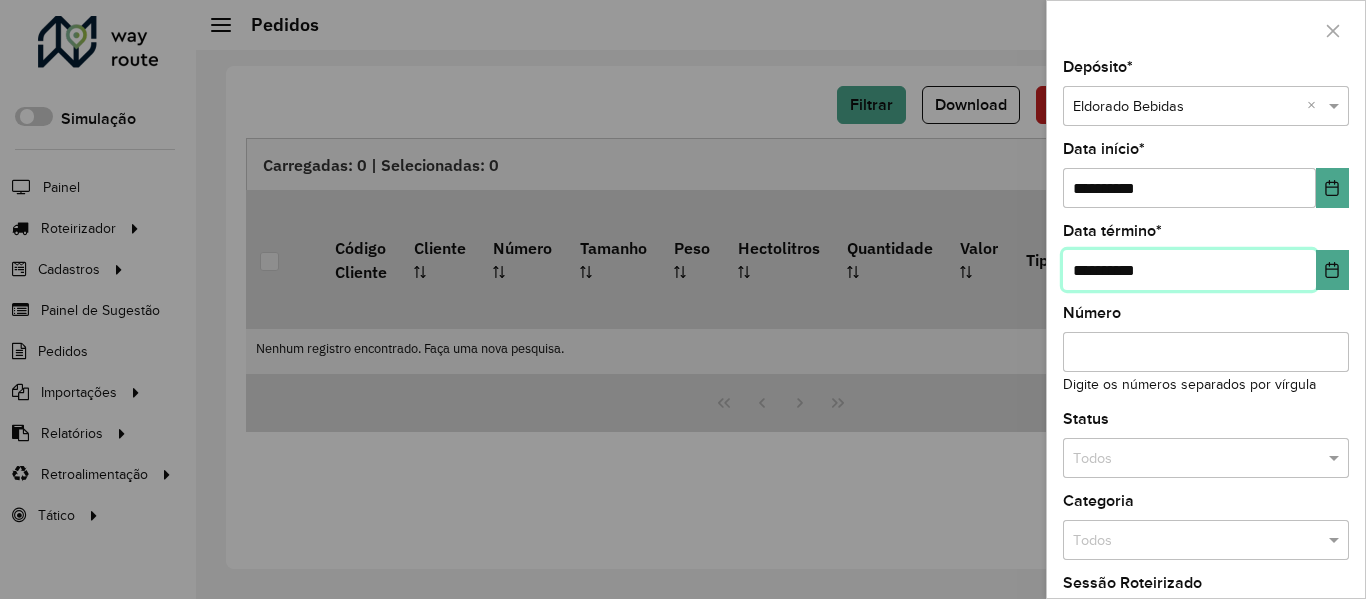 scroll, scrollTop: 243, scrollLeft: 0, axis: vertical 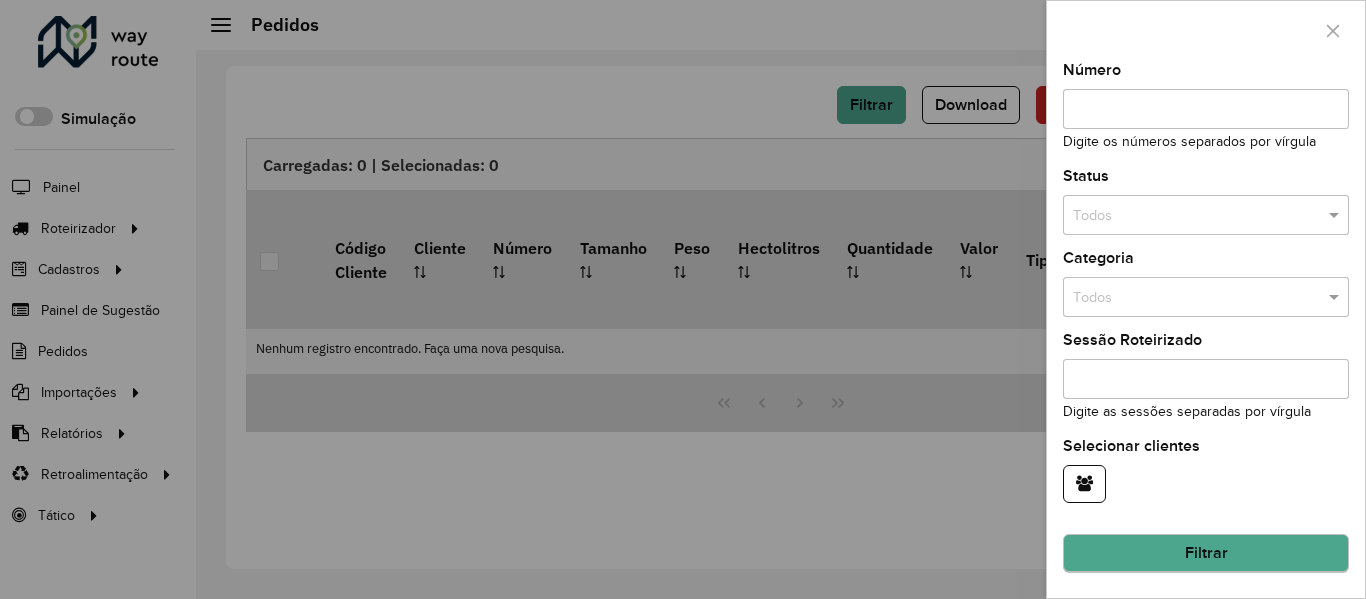 type on "**********" 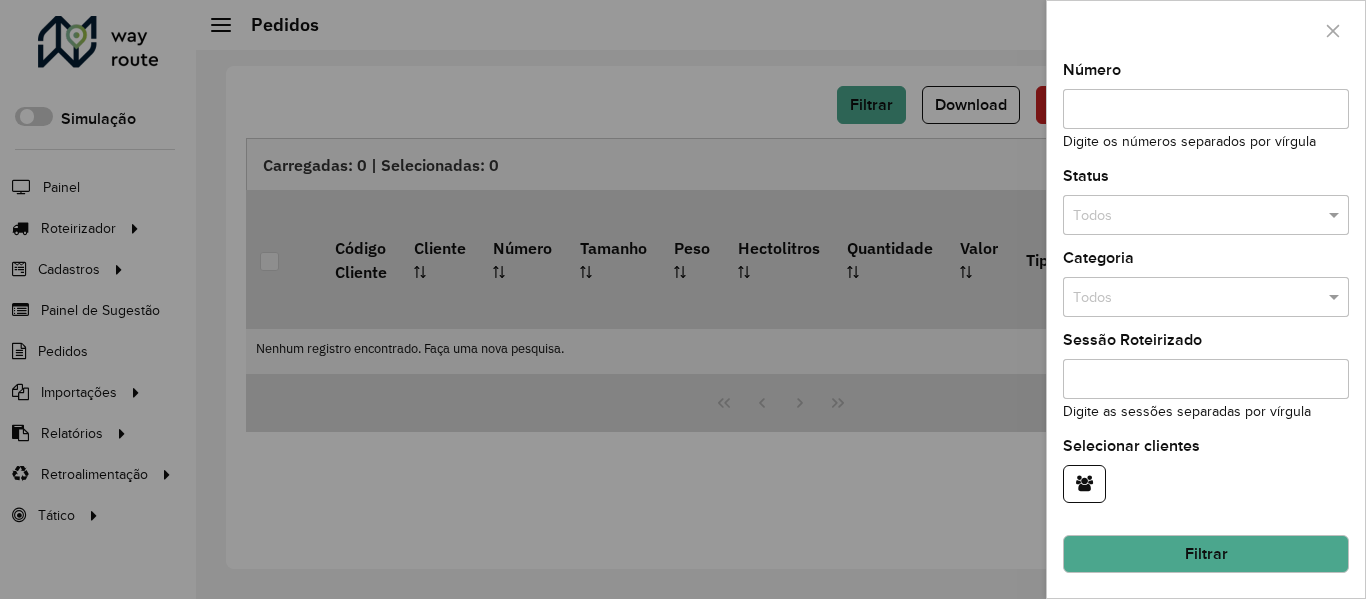 click on "Filtrar" 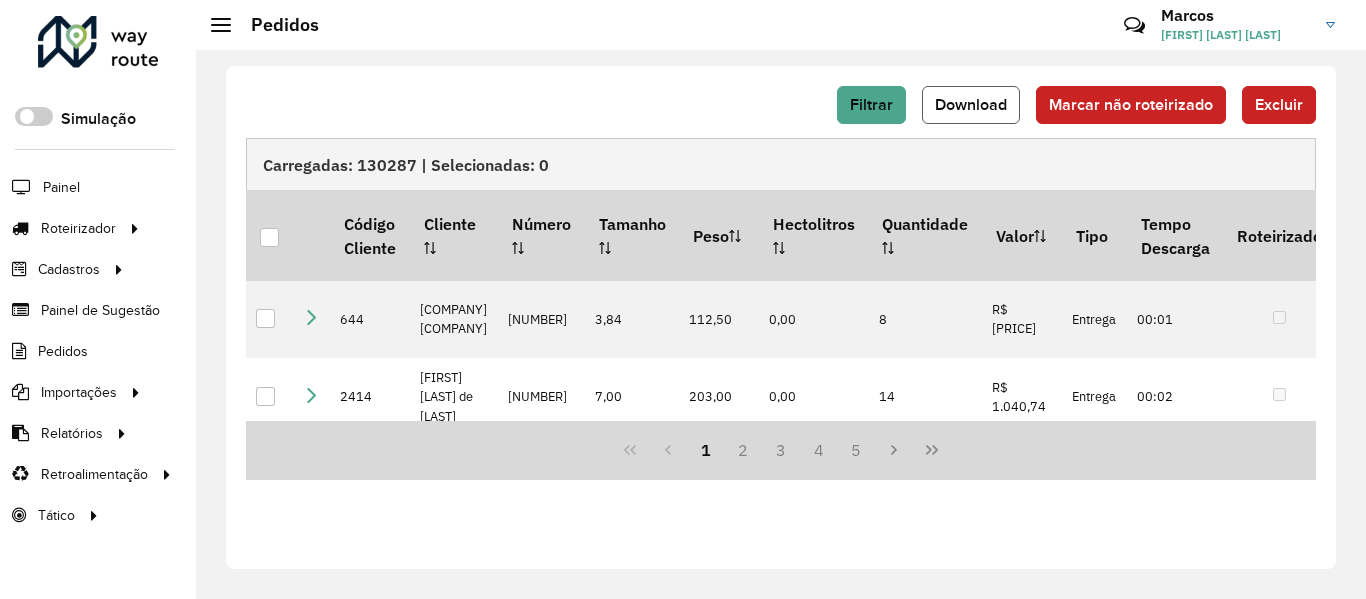 click on "Download" 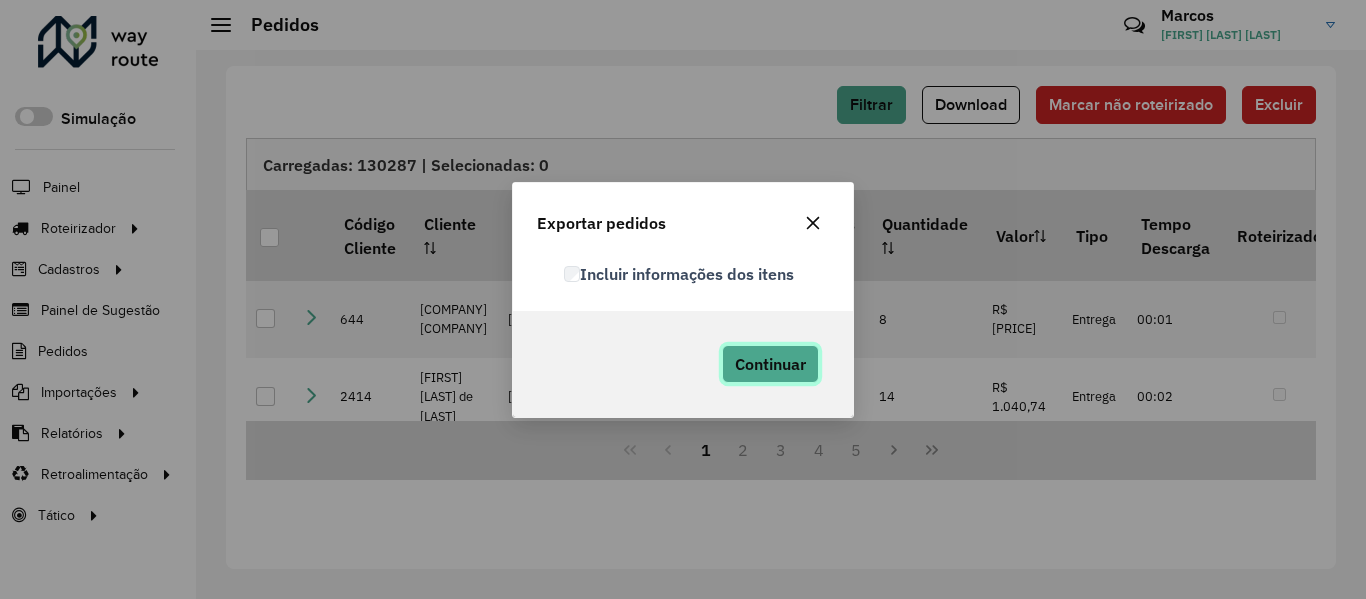 click on "Continuar" 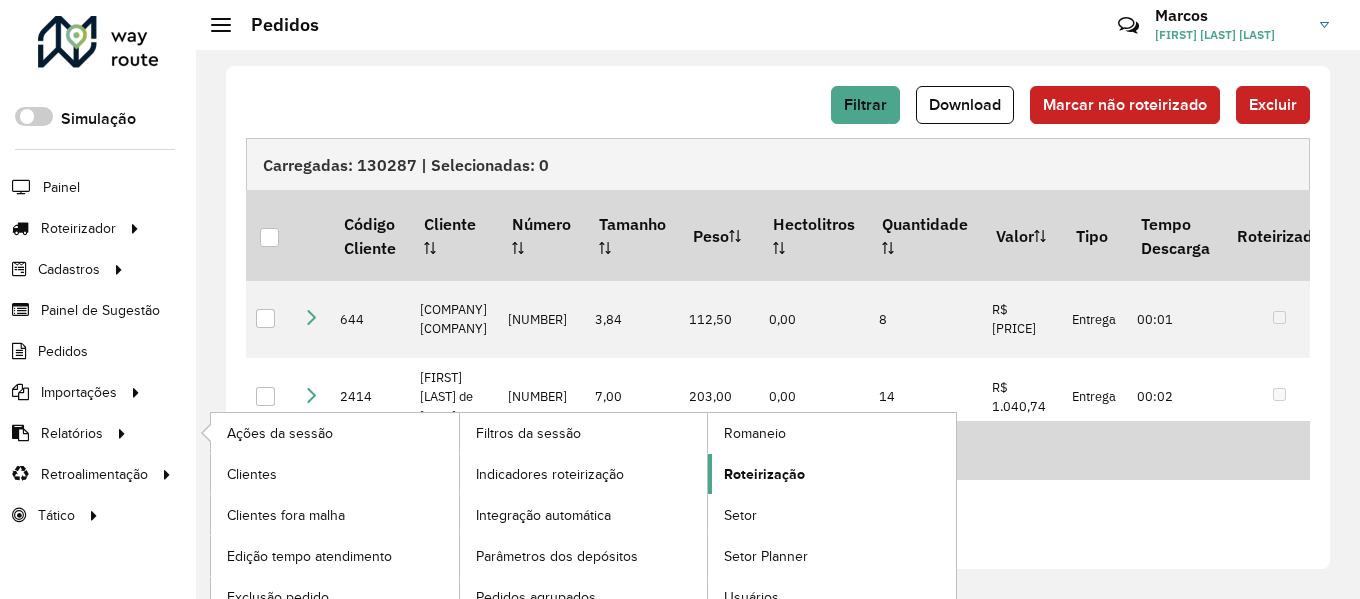 click on "Roteirização" 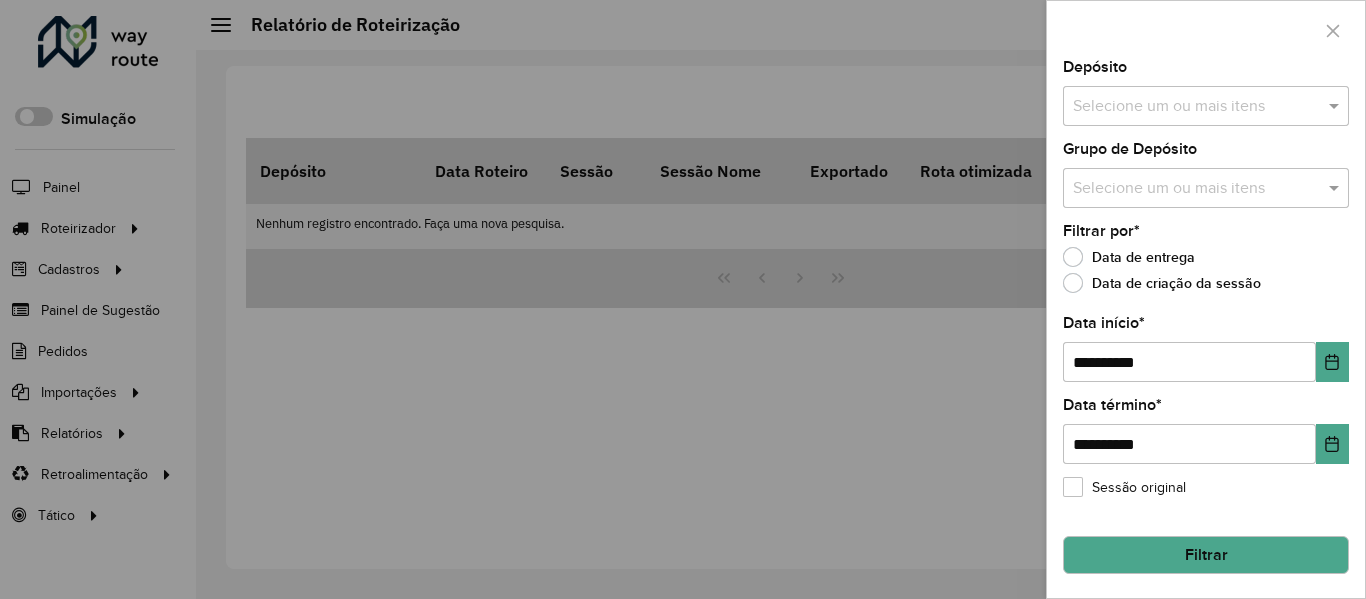 click at bounding box center [1196, 107] 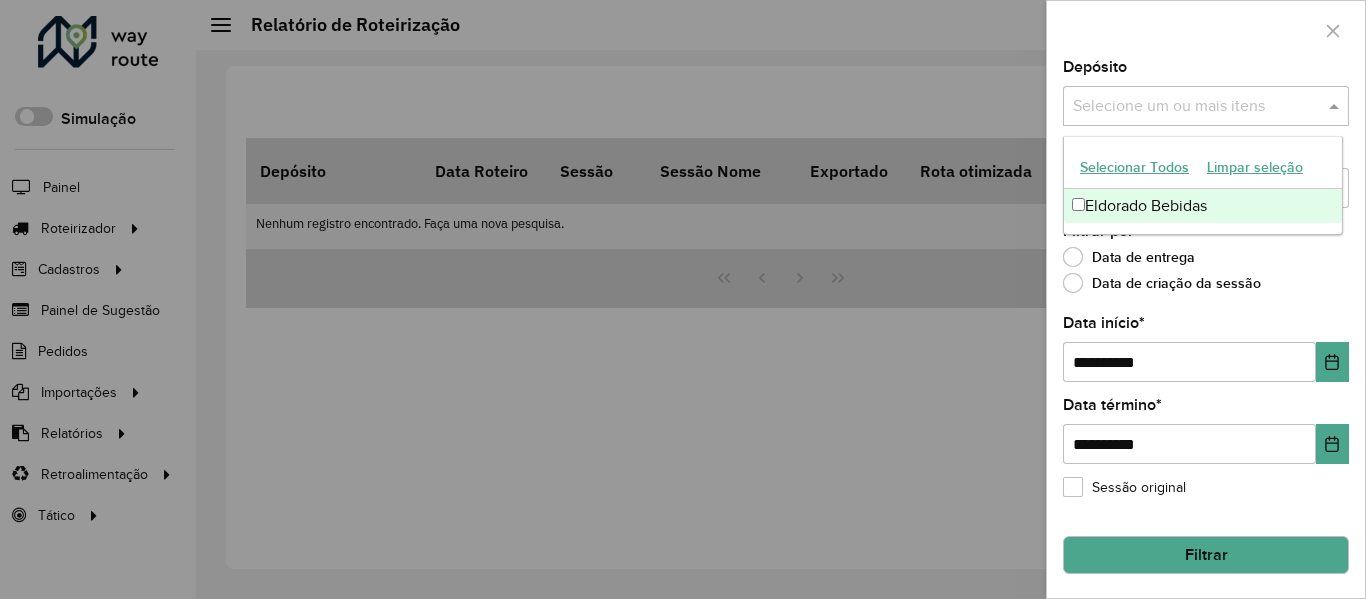 click on "Eldorado Bebidas" at bounding box center [1203, 206] 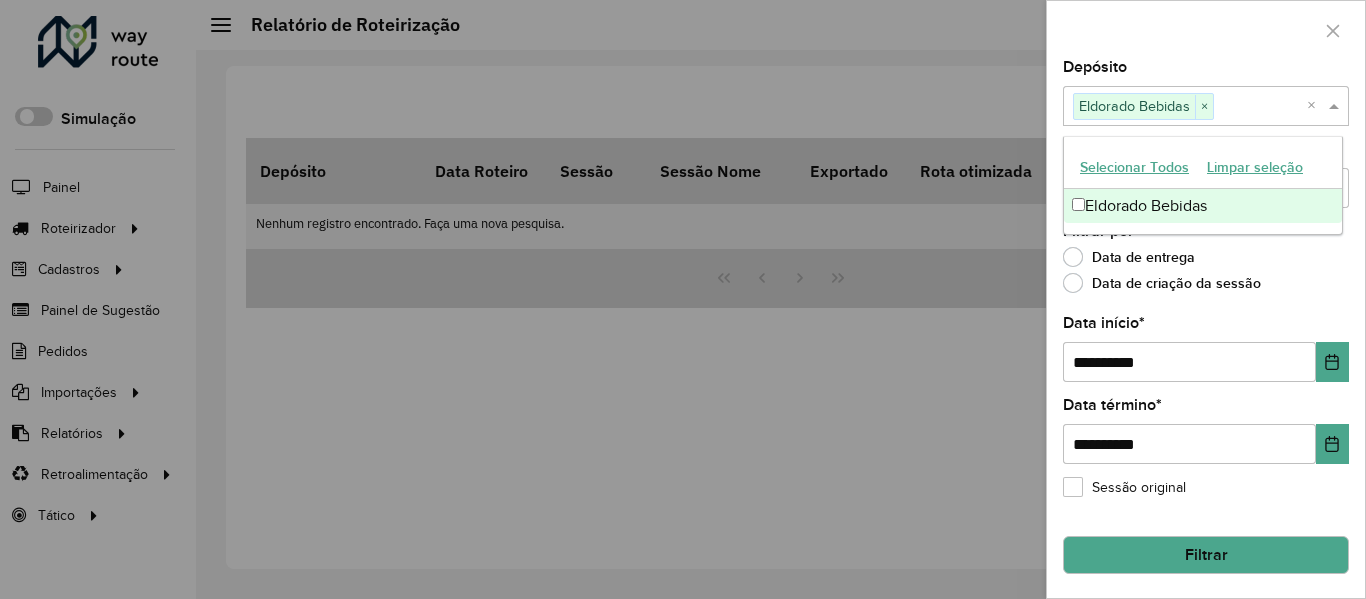 drag, startPoint x: 1259, startPoint y: 259, endPoint x: 1242, endPoint y: 267, distance: 18.788294 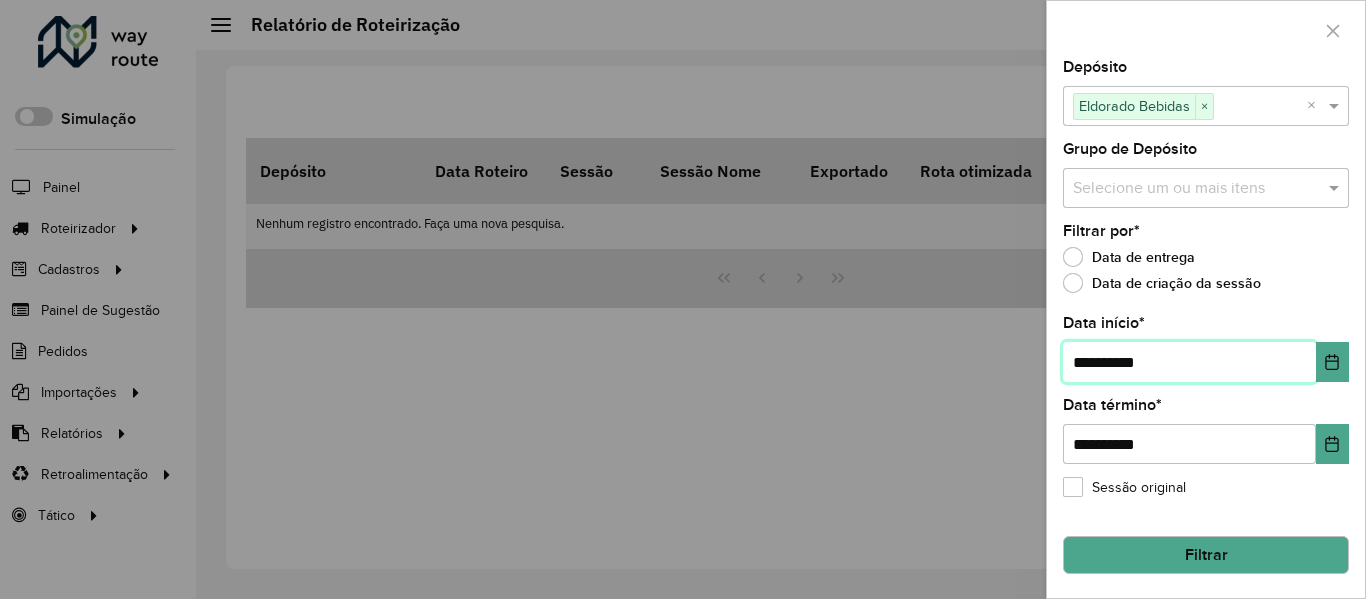 click on "**********" at bounding box center (1189, 362) 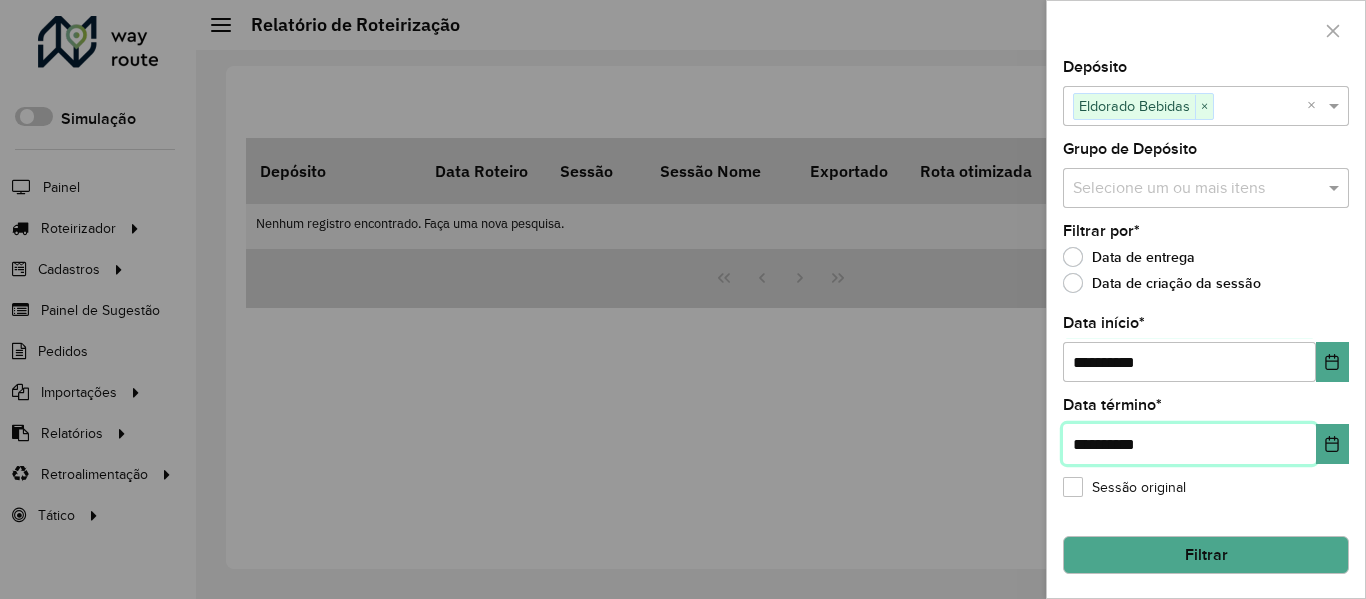 drag, startPoint x: 1094, startPoint y: 445, endPoint x: 987, endPoint y: 575, distance: 168.37161 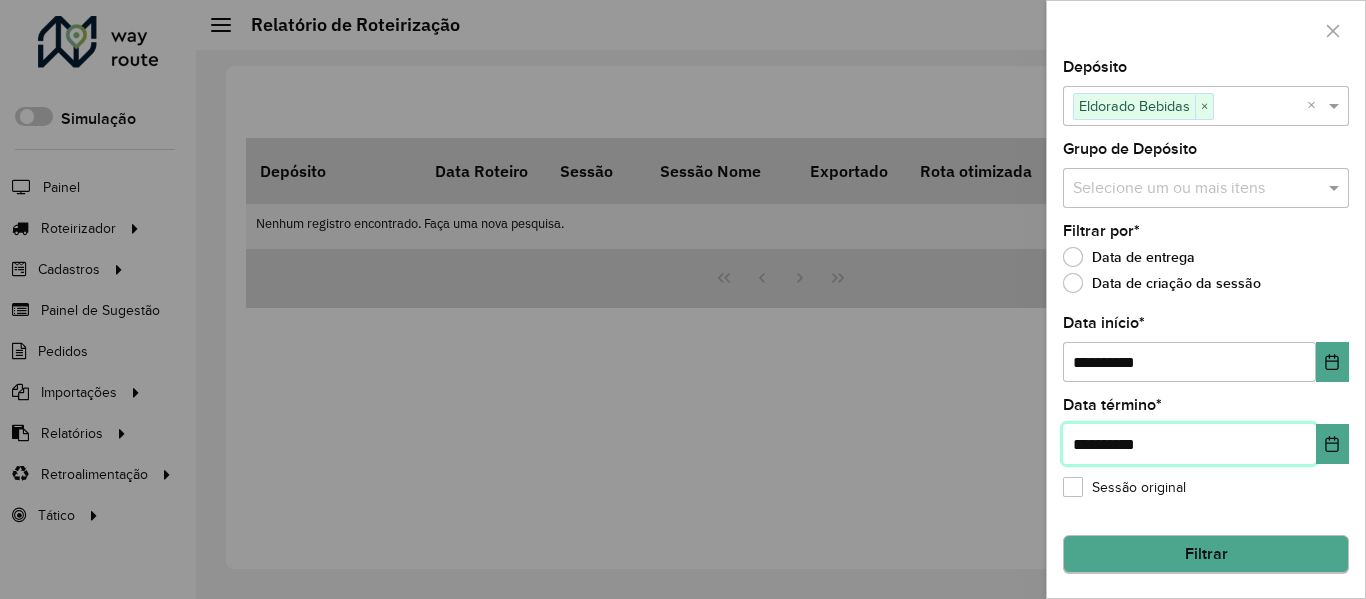 type on "**********" 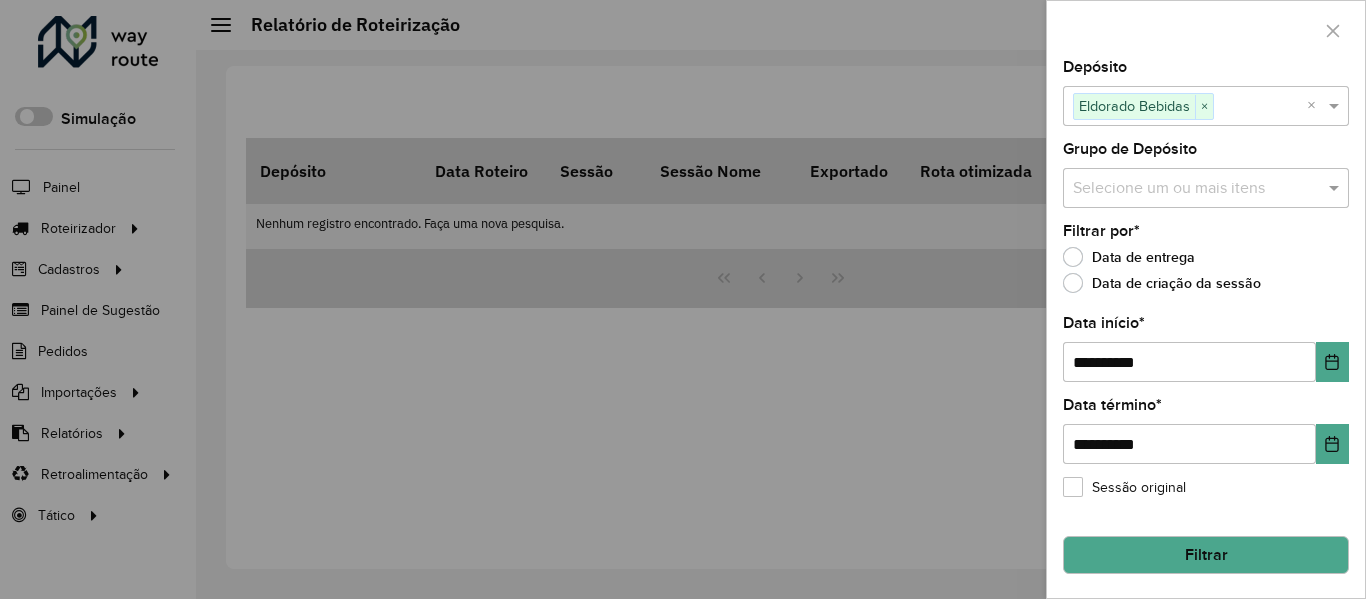click on "Filtrar" 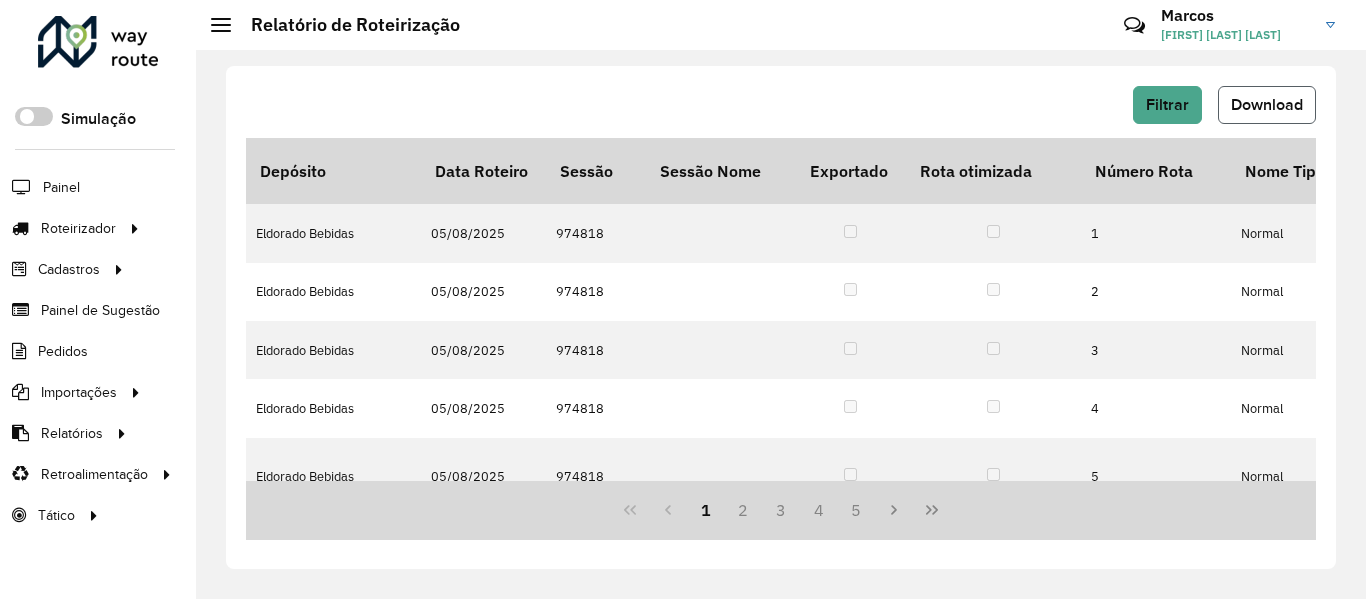 click on "Download" 